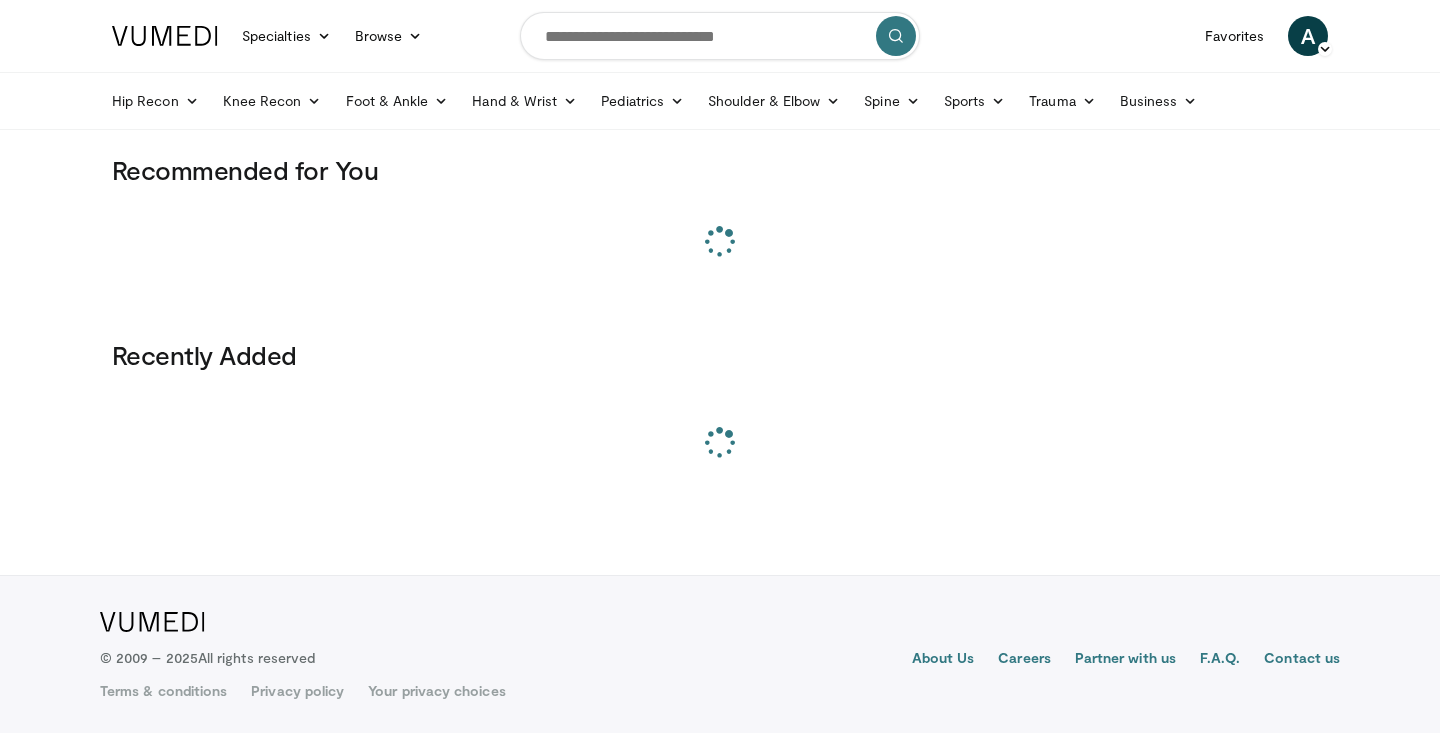 scroll, scrollTop: 0, scrollLeft: 0, axis: both 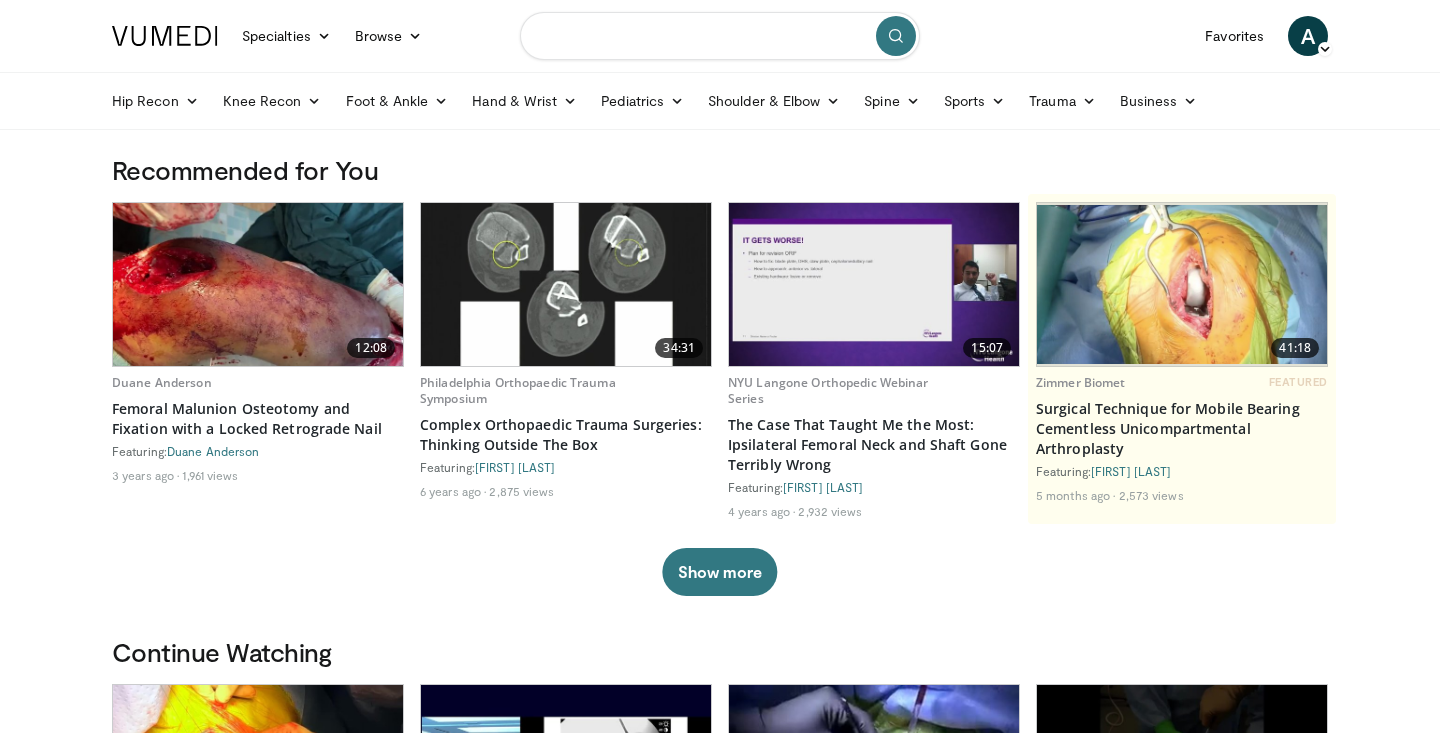 click at bounding box center [720, 36] 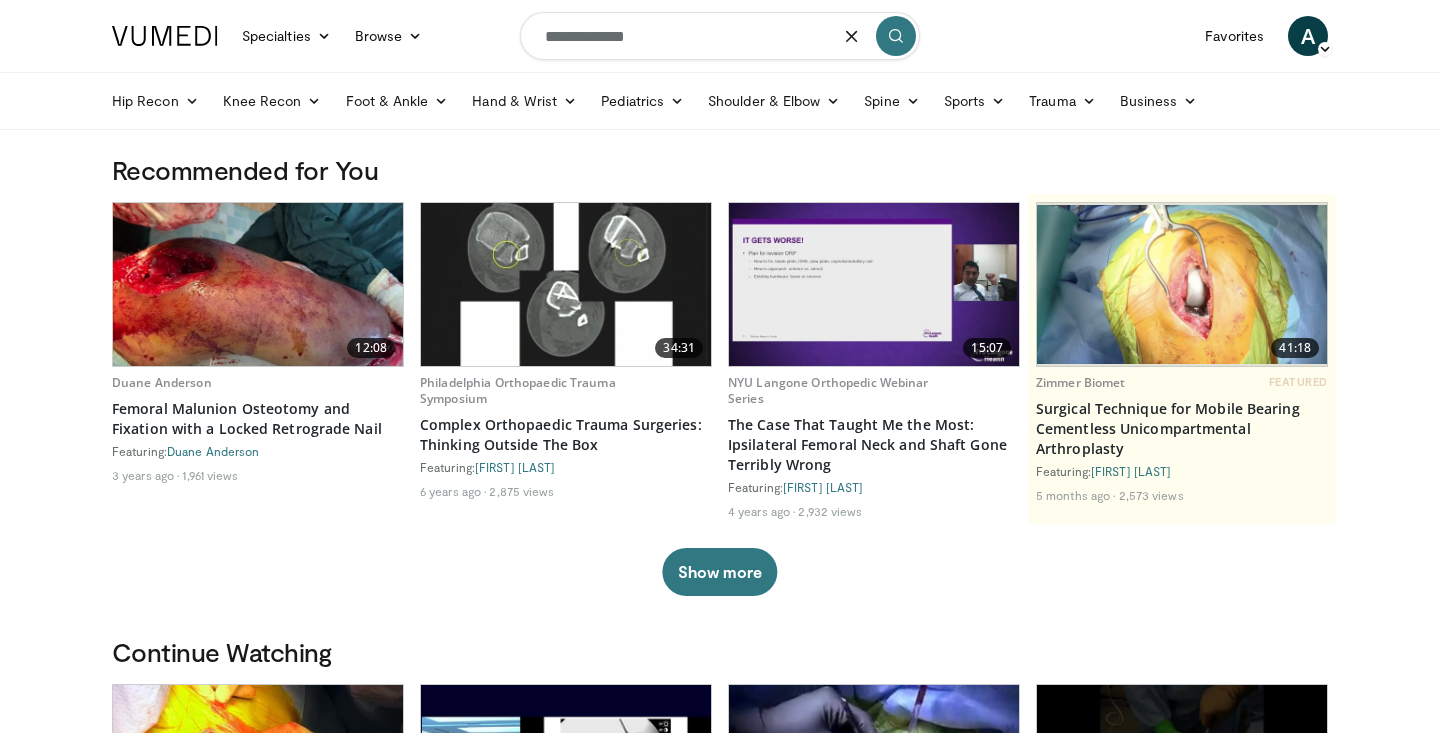 type on "**********" 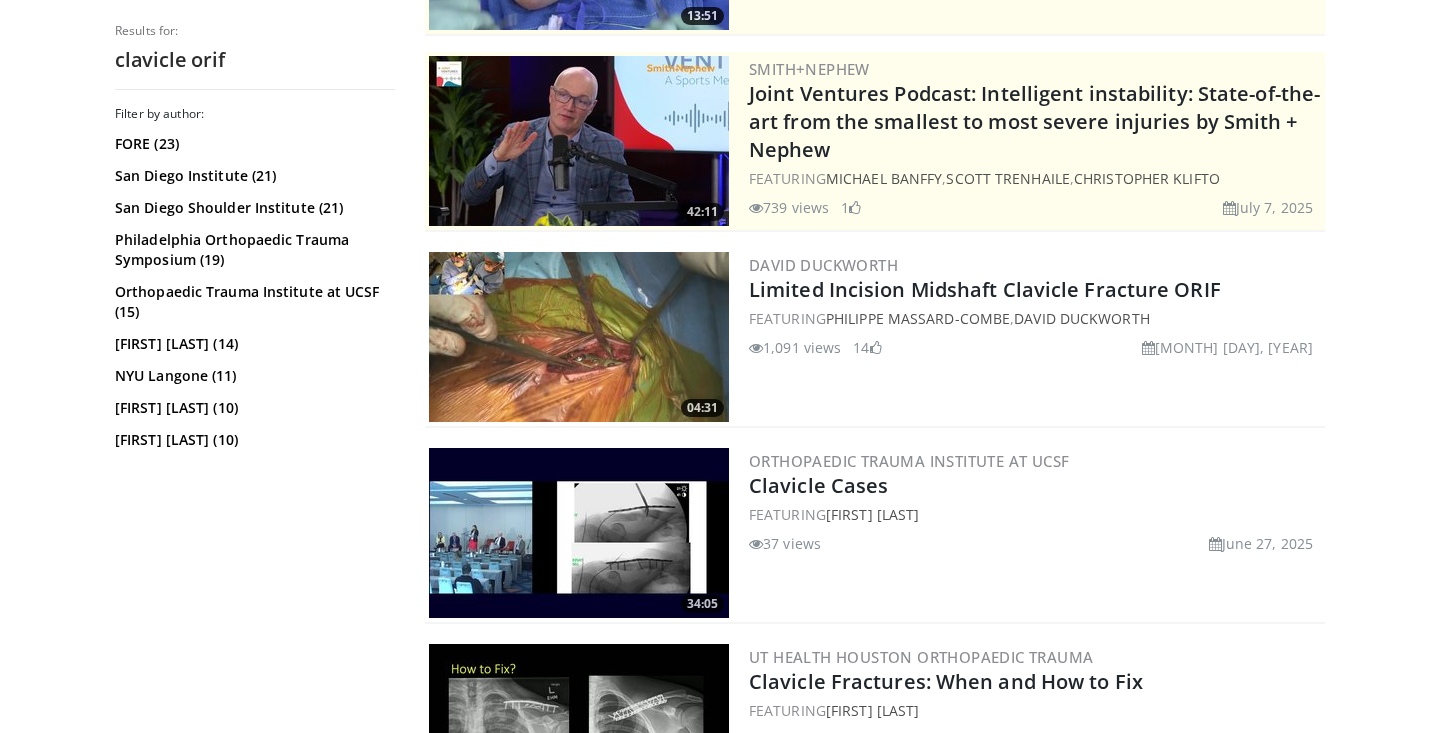 scroll, scrollTop: 369, scrollLeft: 0, axis: vertical 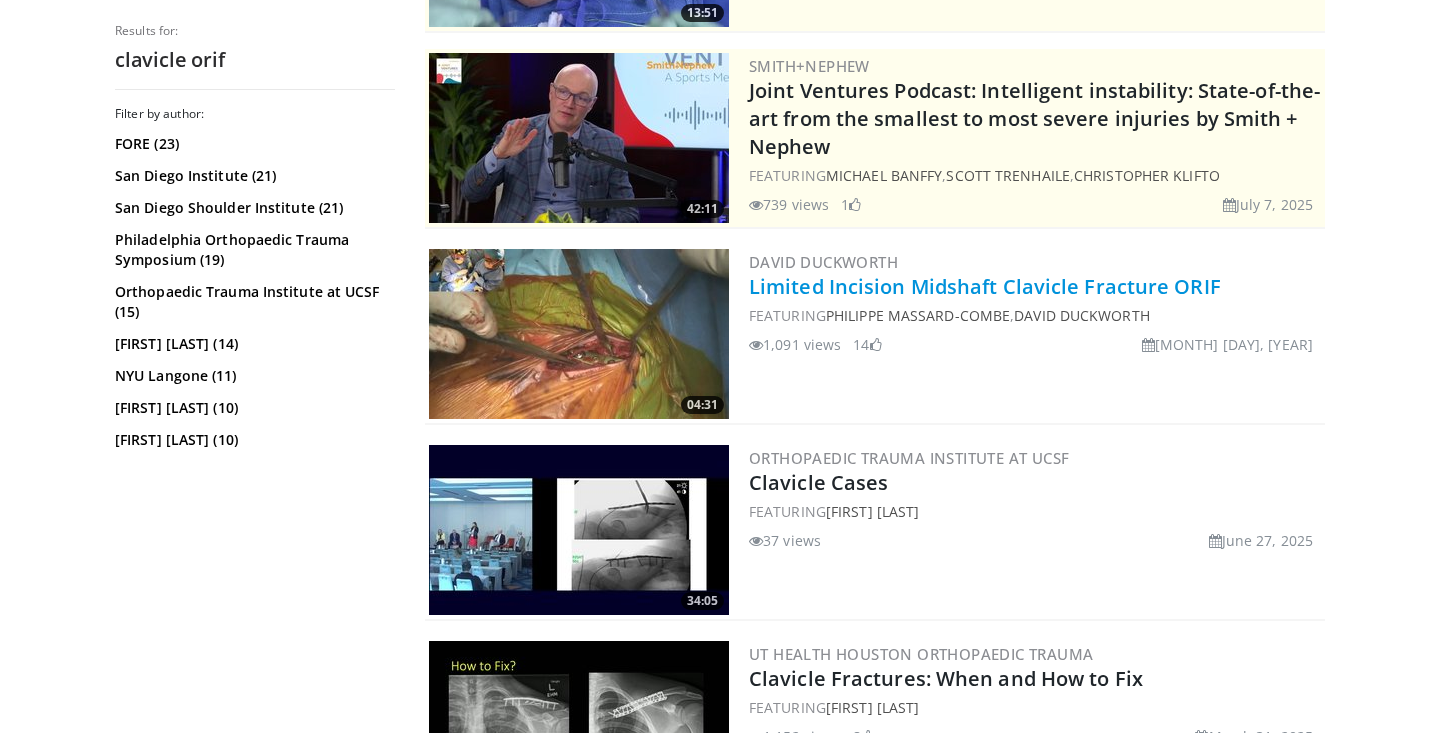 click on "Limited Incision Midshaft Clavicle Fracture ORIF" at bounding box center (985, 286) 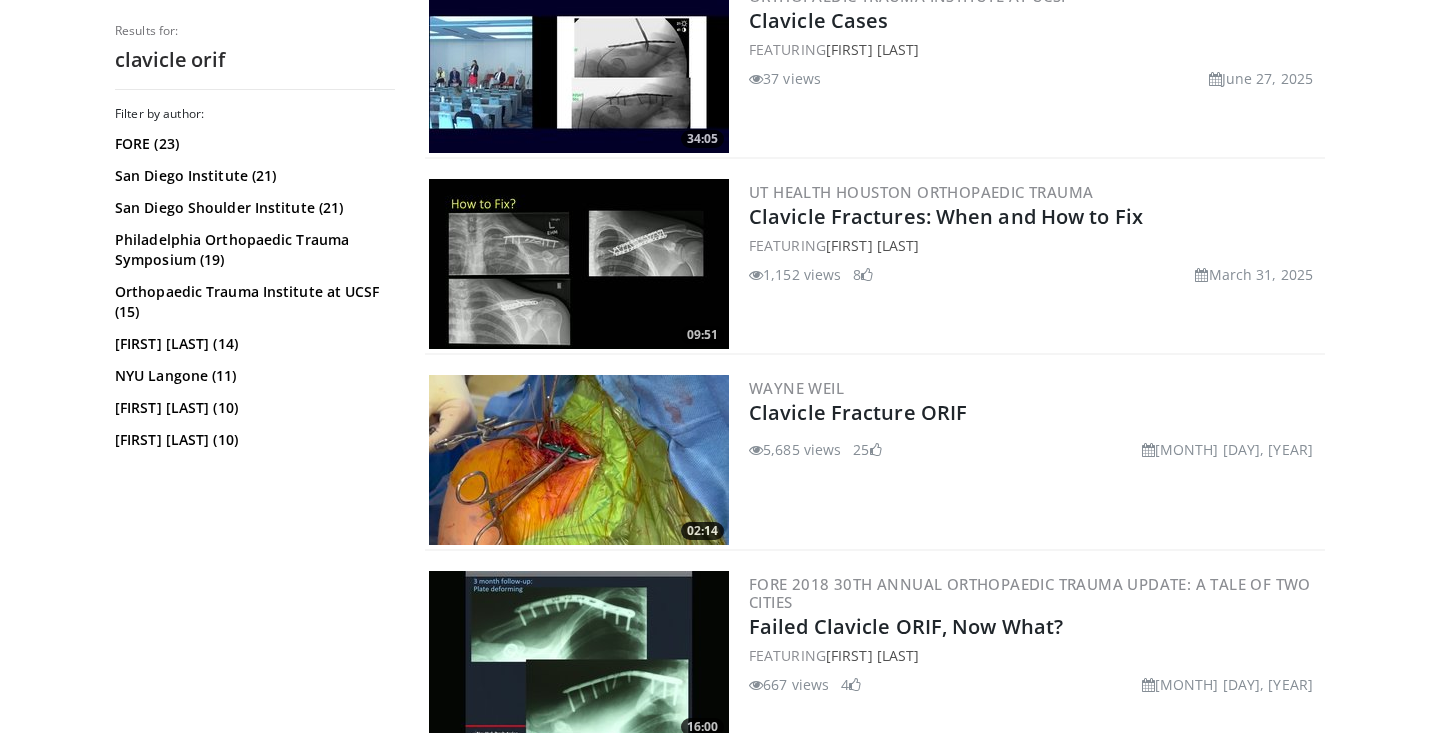 scroll, scrollTop: 842, scrollLeft: 0, axis: vertical 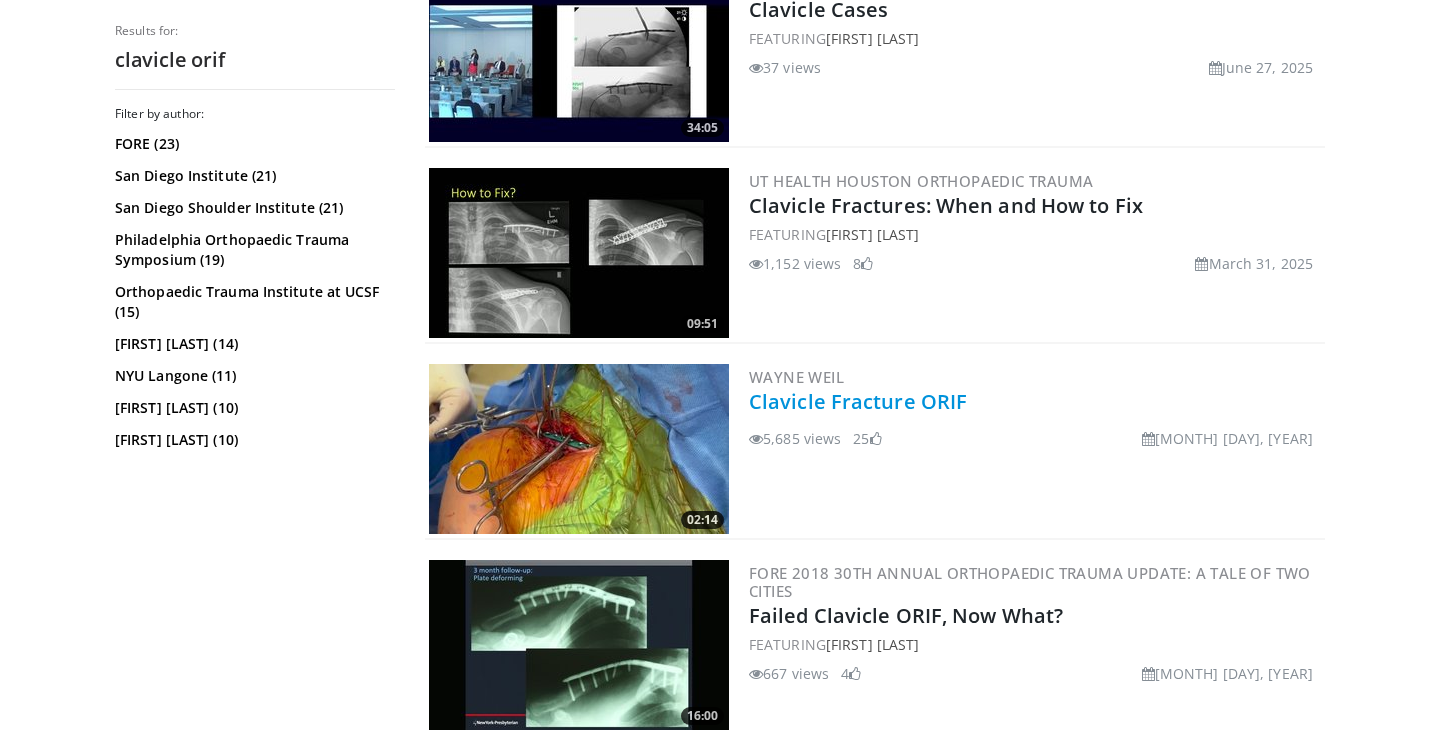 click on "Clavicle Fracture ORIF" at bounding box center (858, 401) 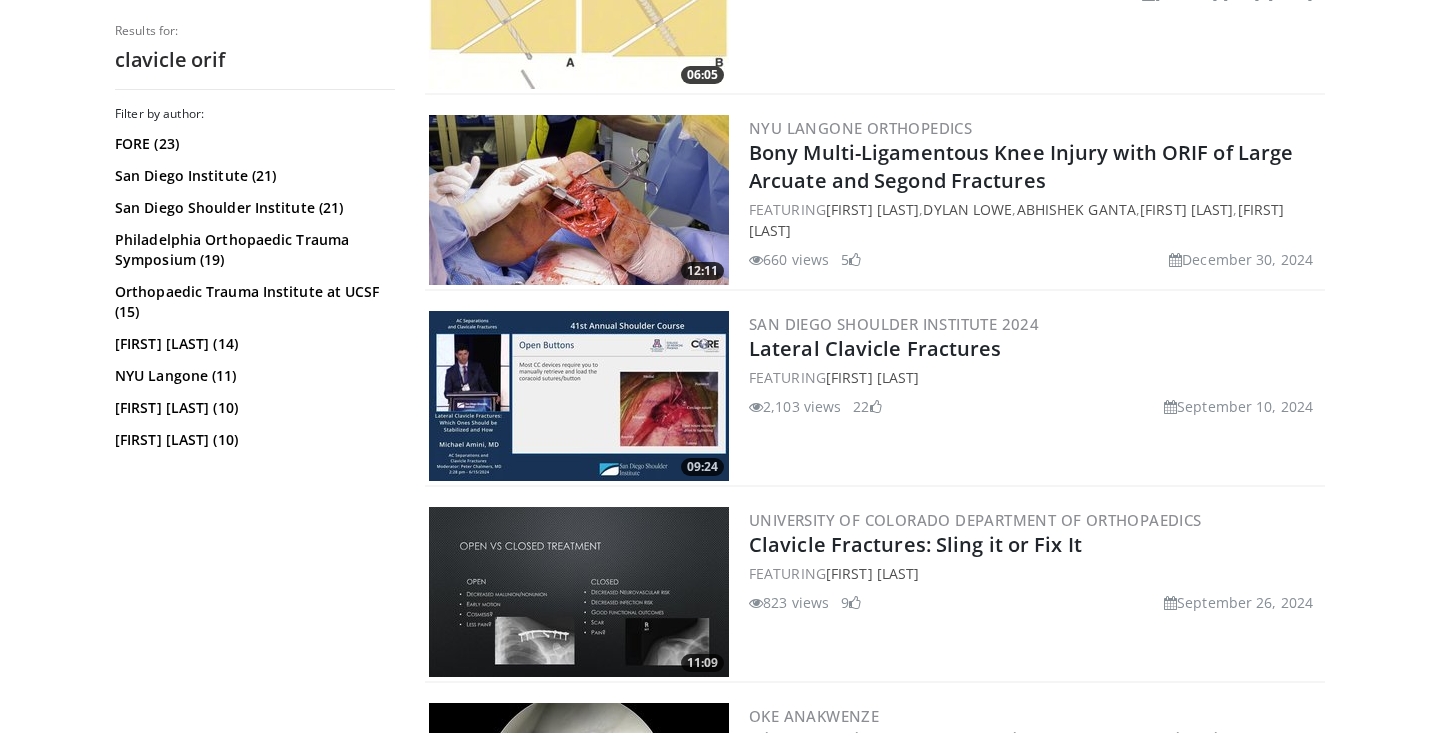 scroll, scrollTop: 3290, scrollLeft: 0, axis: vertical 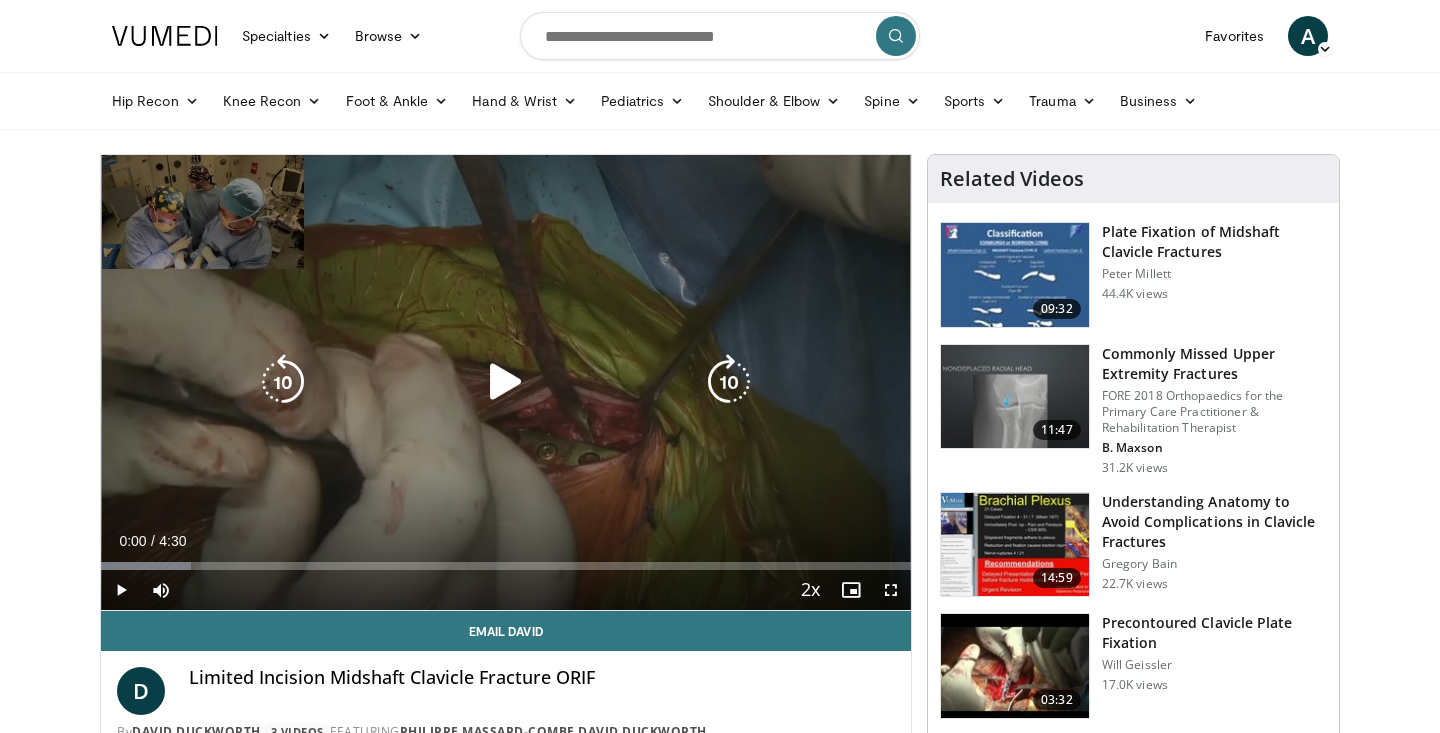 click at bounding box center (506, 382) 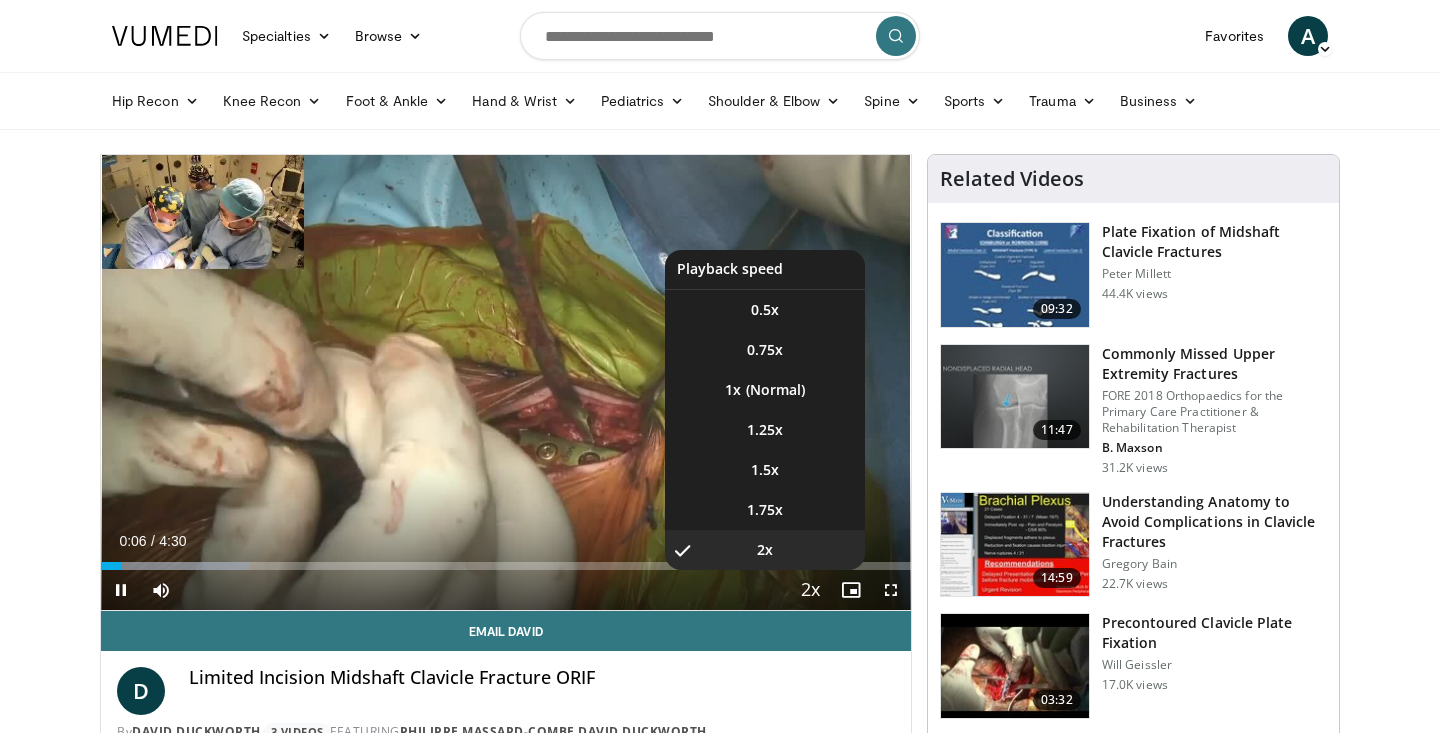click at bounding box center (811, 591) 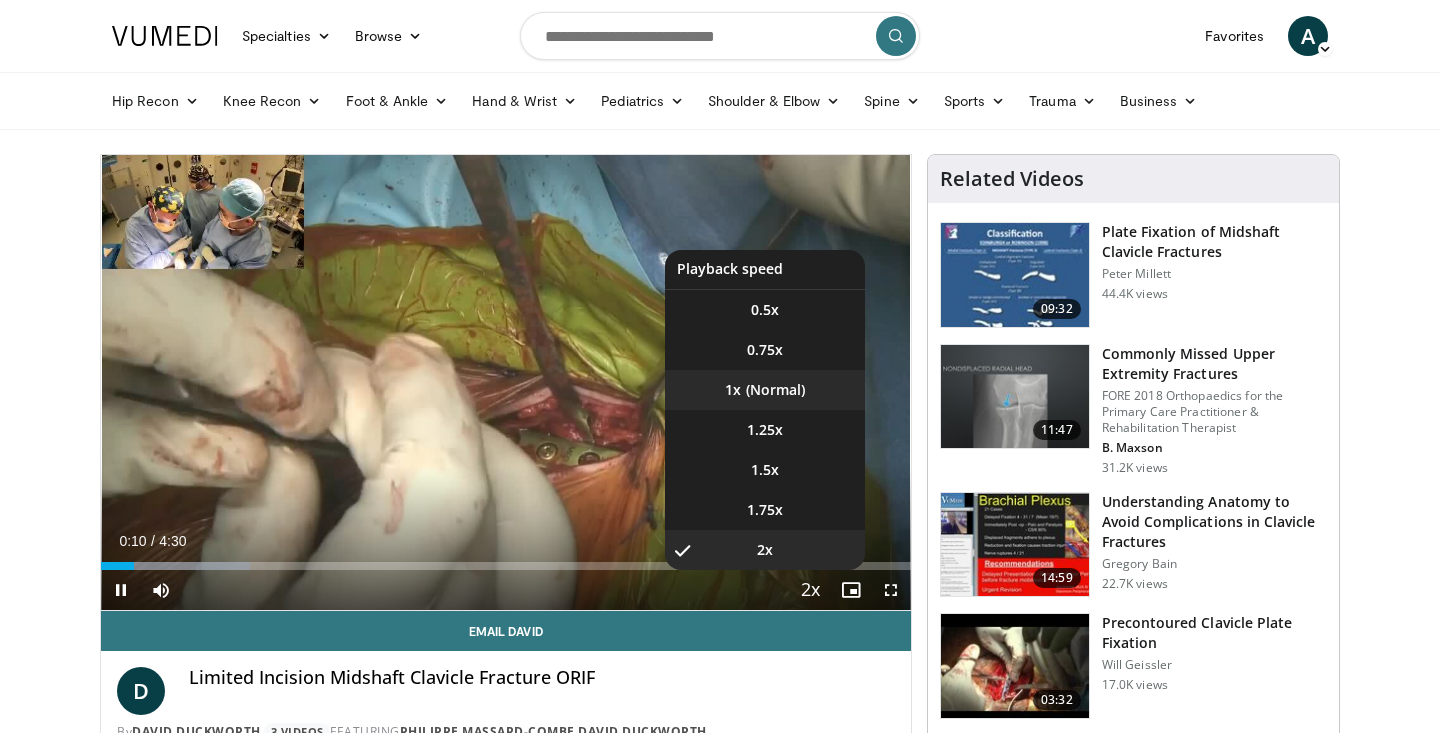 click on "1x" at bounding box center (765, 390) 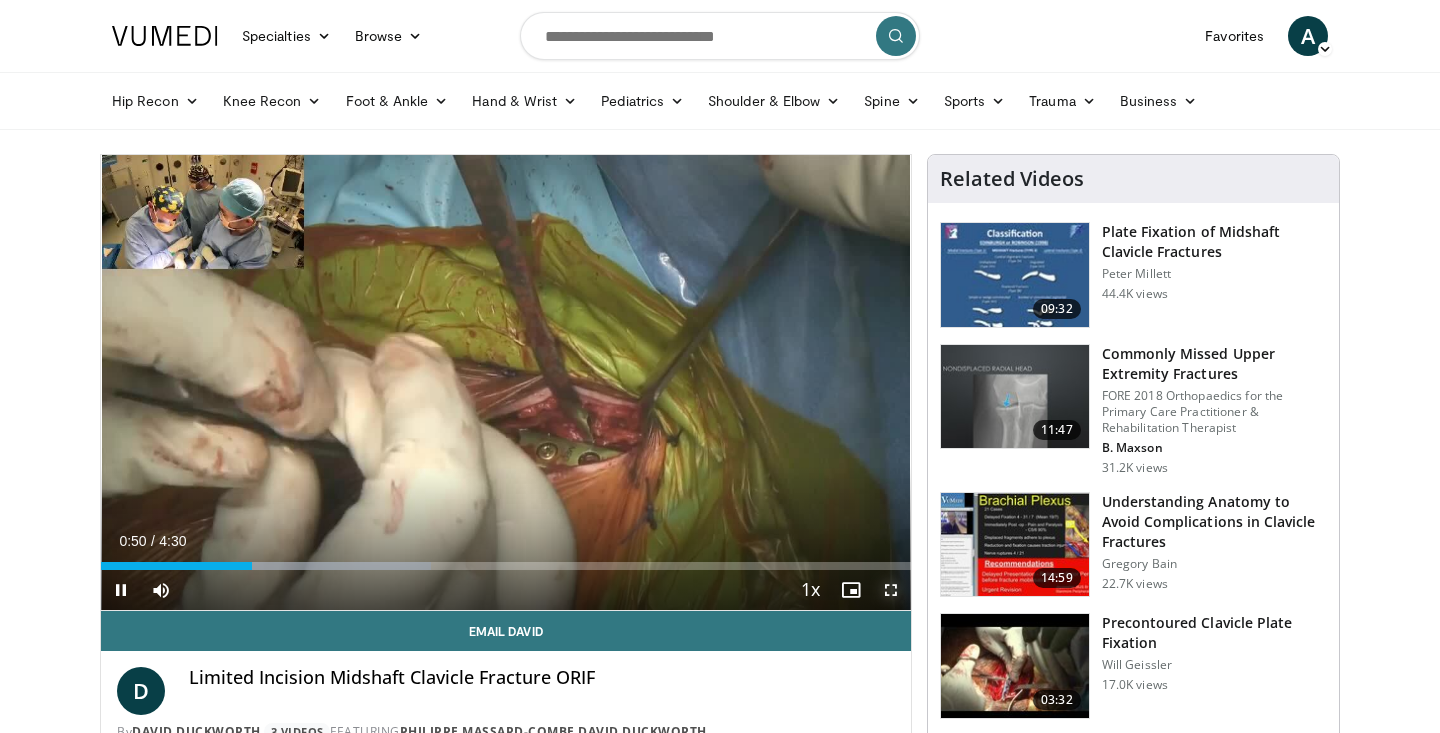 click at bounding box center [891, 590] 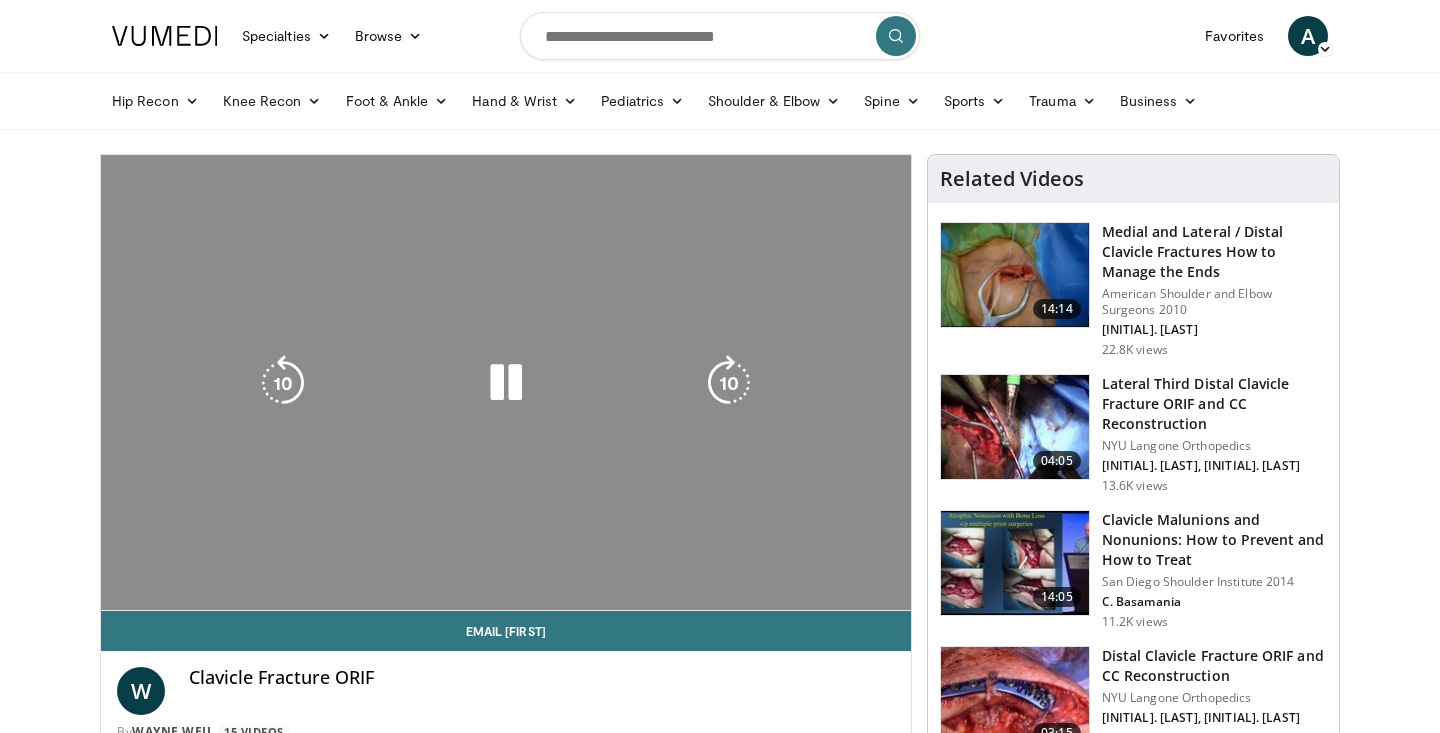 scroll, scrollTop: 0, scrollLeft: 0, axis: both 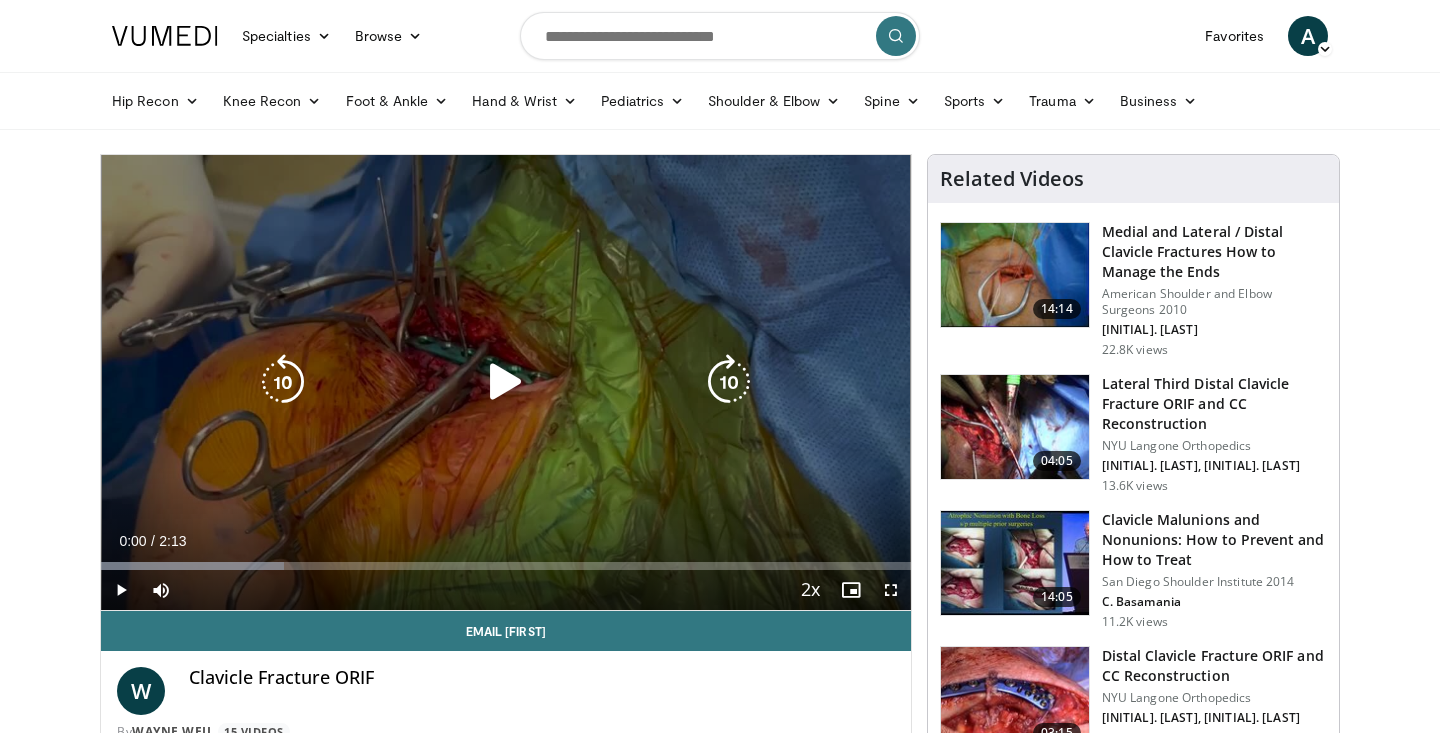 click on "10 seconds
Tap to unmute" at bounding box center (506, 382) 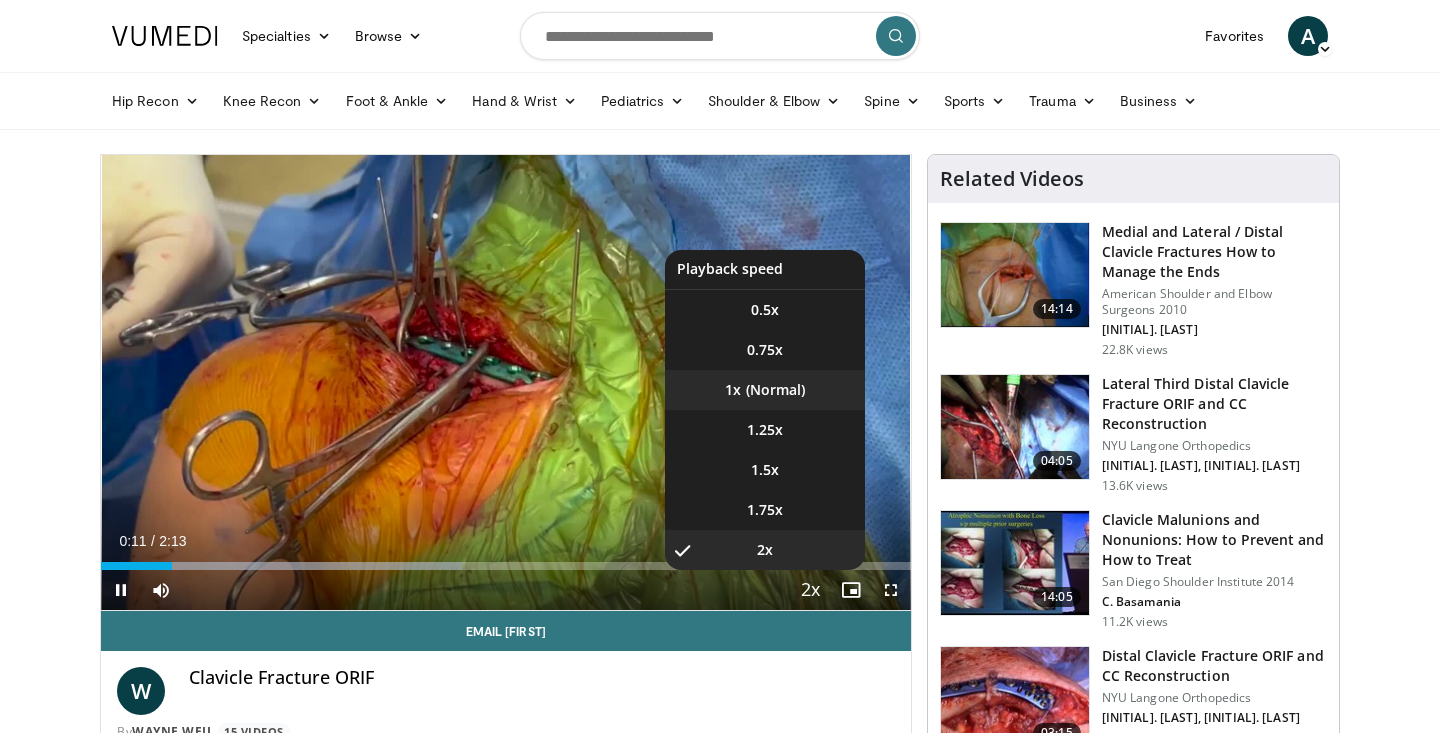 click on "1x" at bounding box center (765, 390) 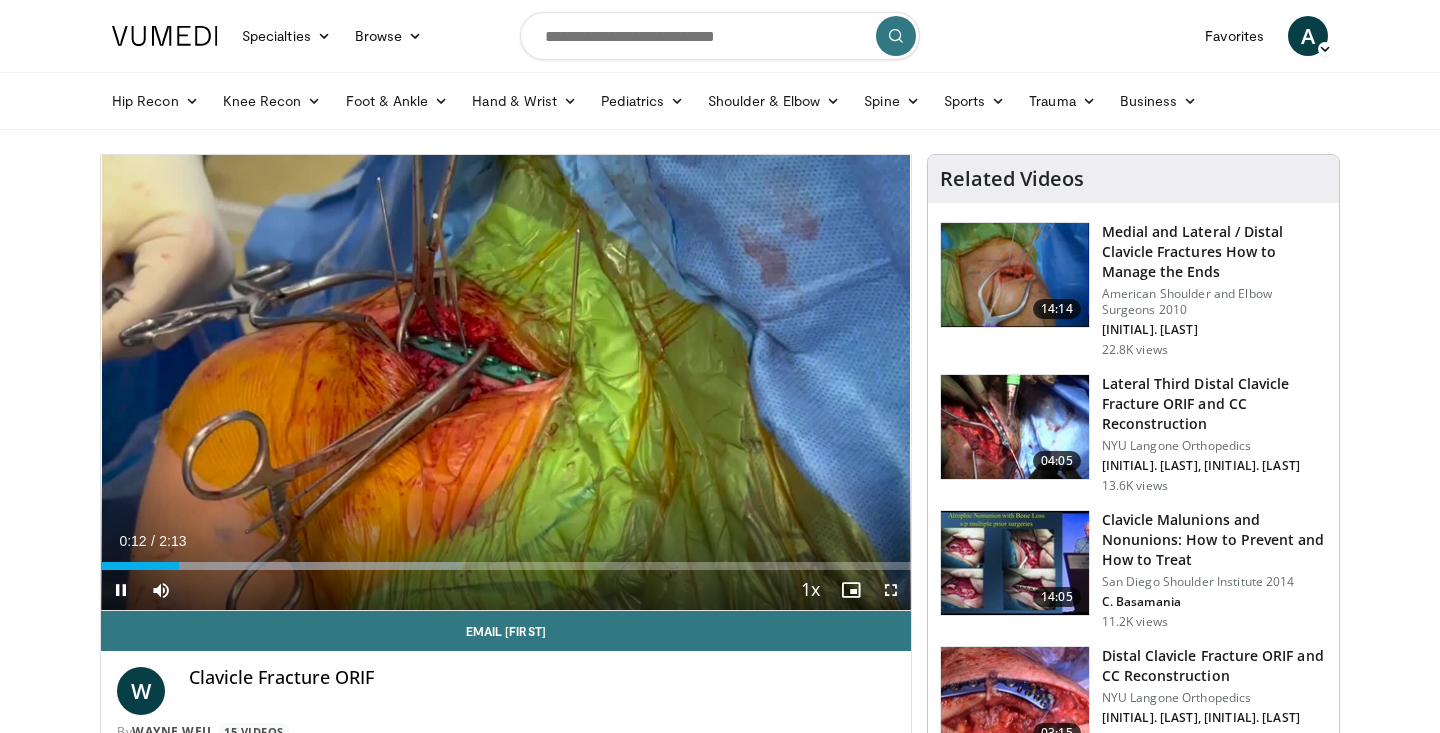 click at bounding box center (891, 590) 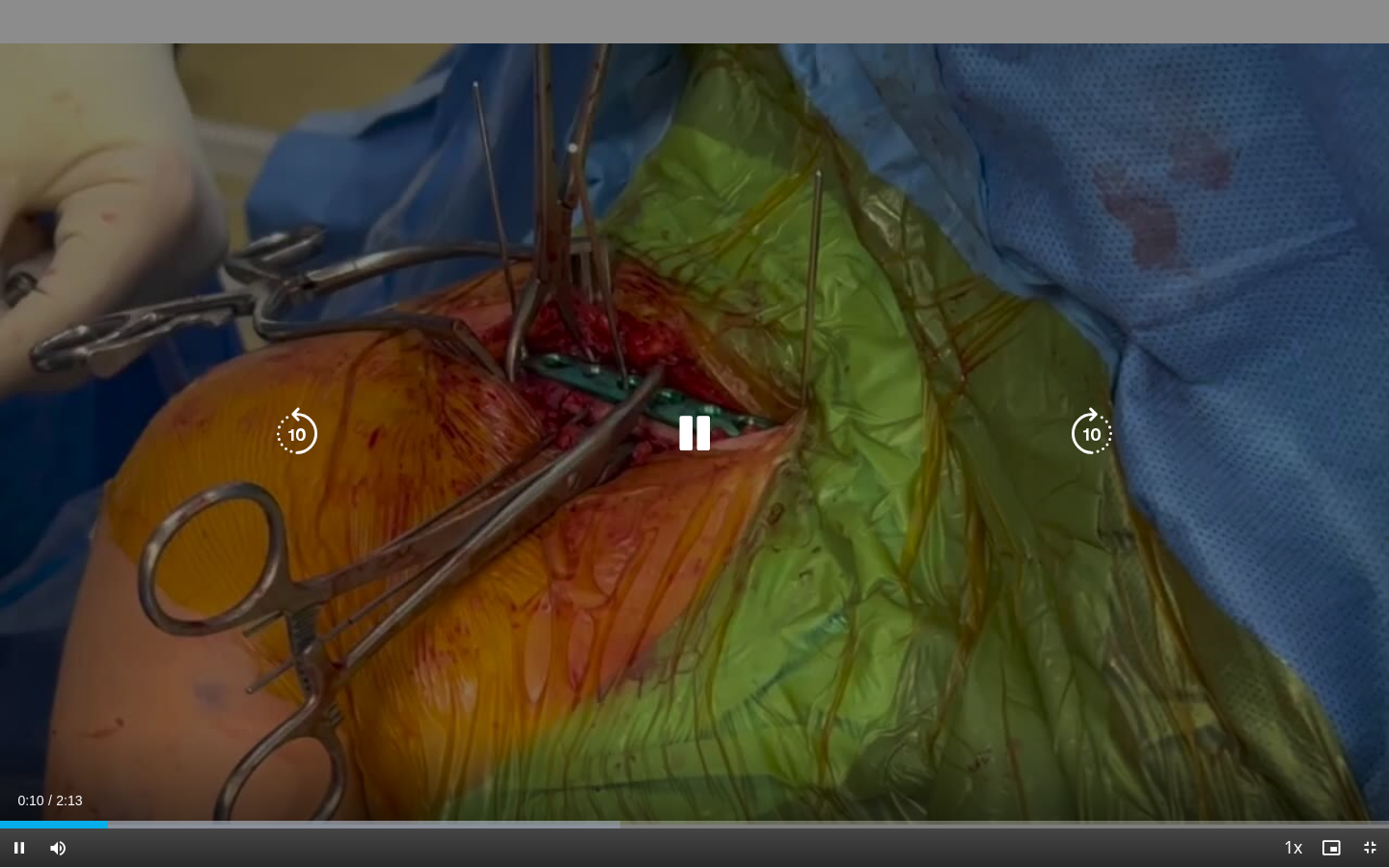 click at bounding box center [694, 434] 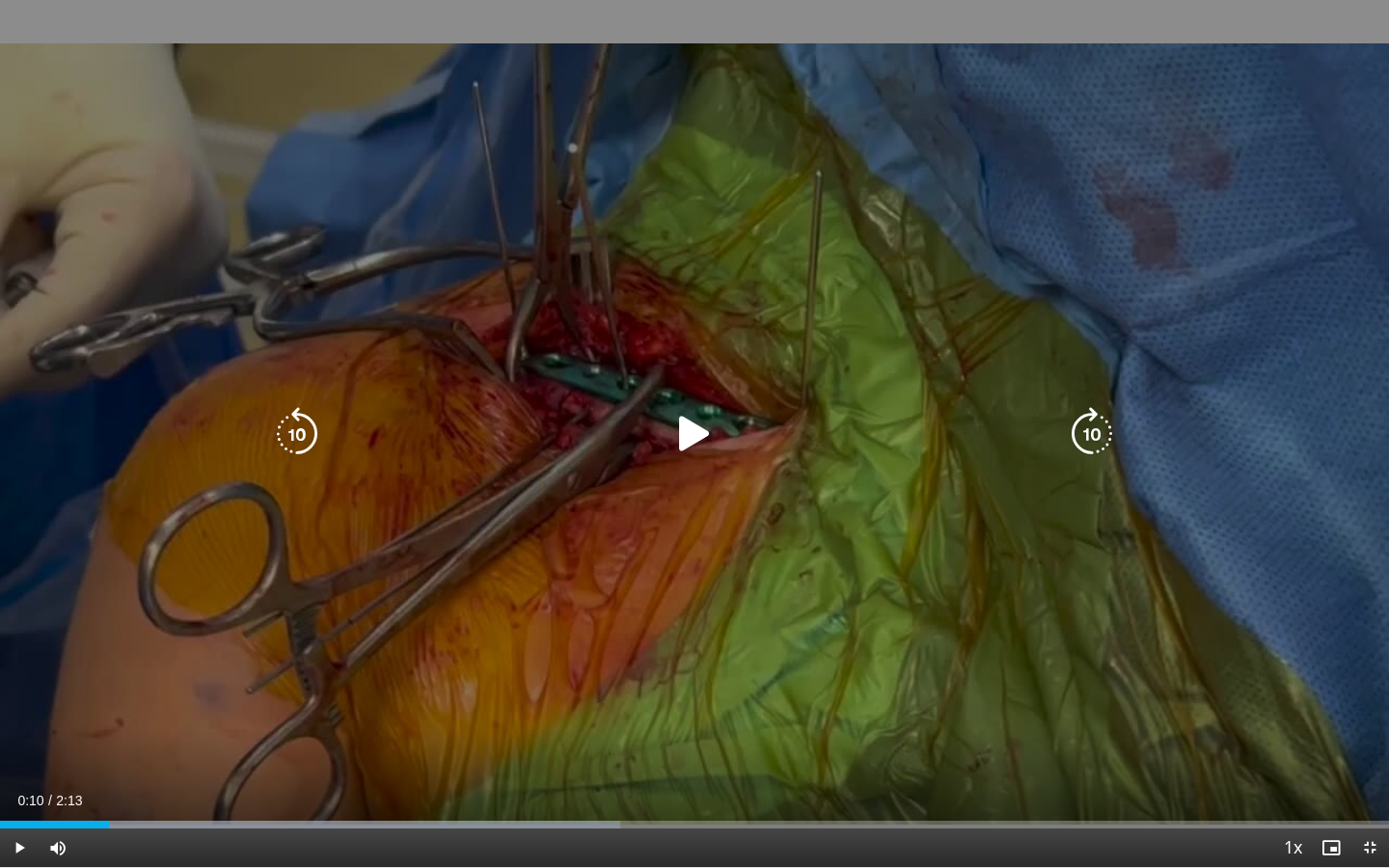 click at bounding box center [694, 434] 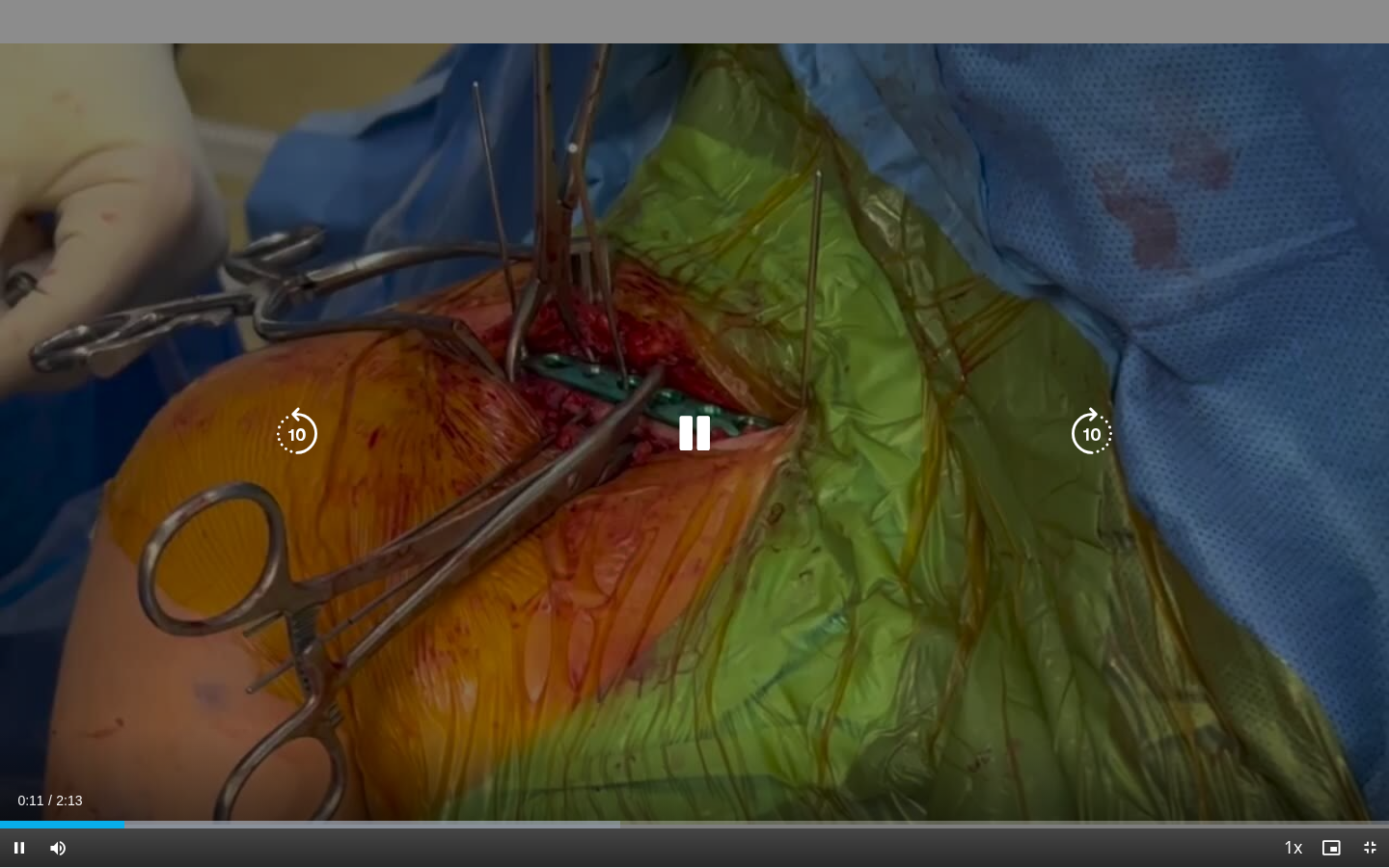 type 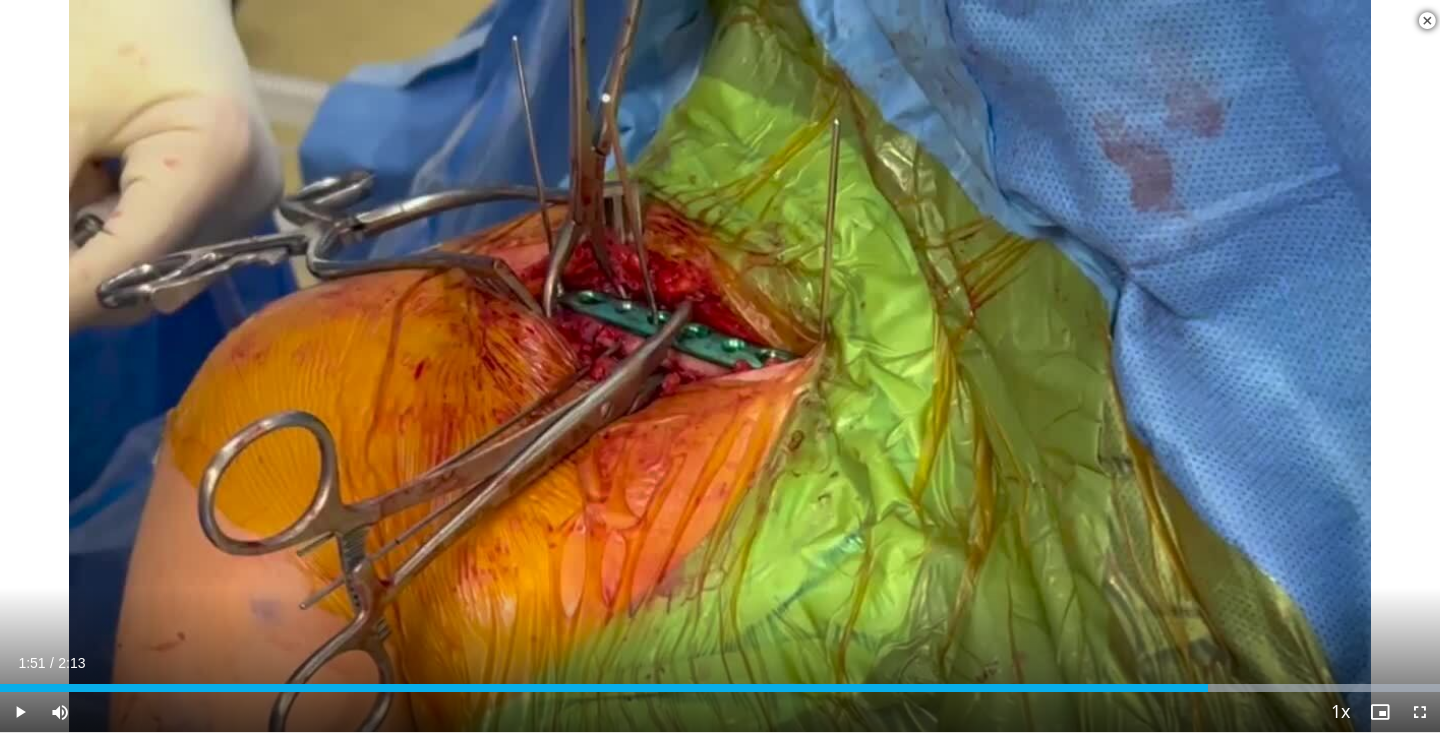 scroll, scrollTop: 0, scrollLeft: 0, axis: both 